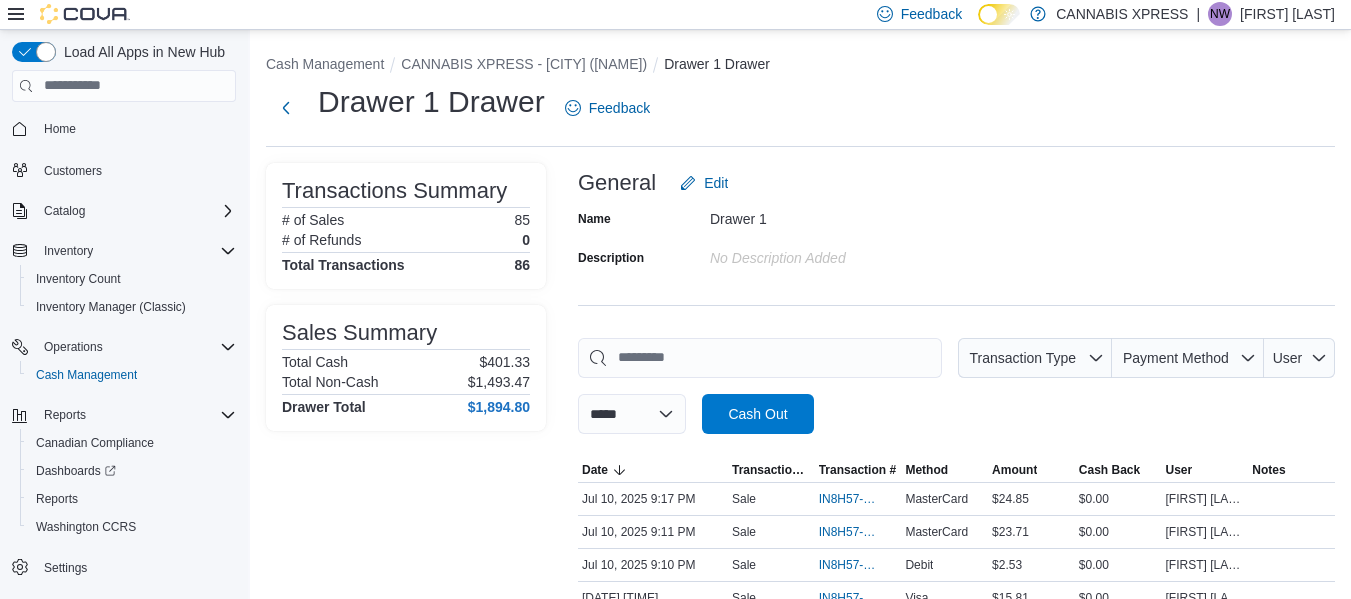 scroll, scrollTop: 0, scrollLeft: 0, axis: both 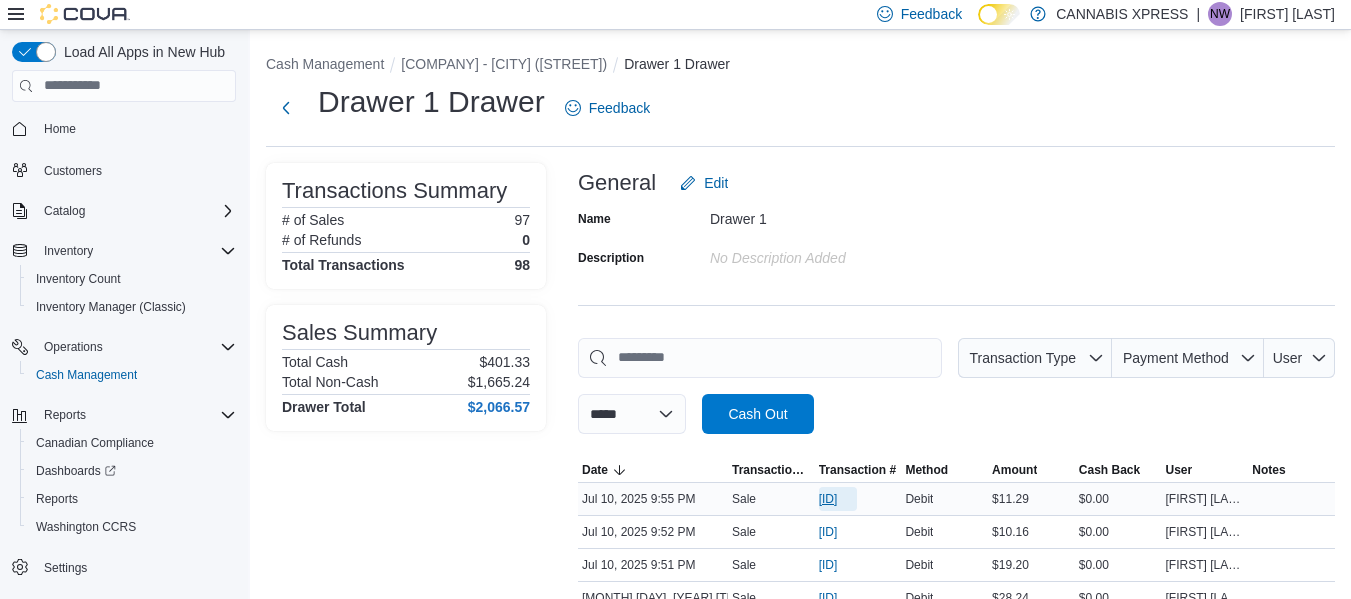 click on "IN8H57-701107" at bounding box center [828, 499] 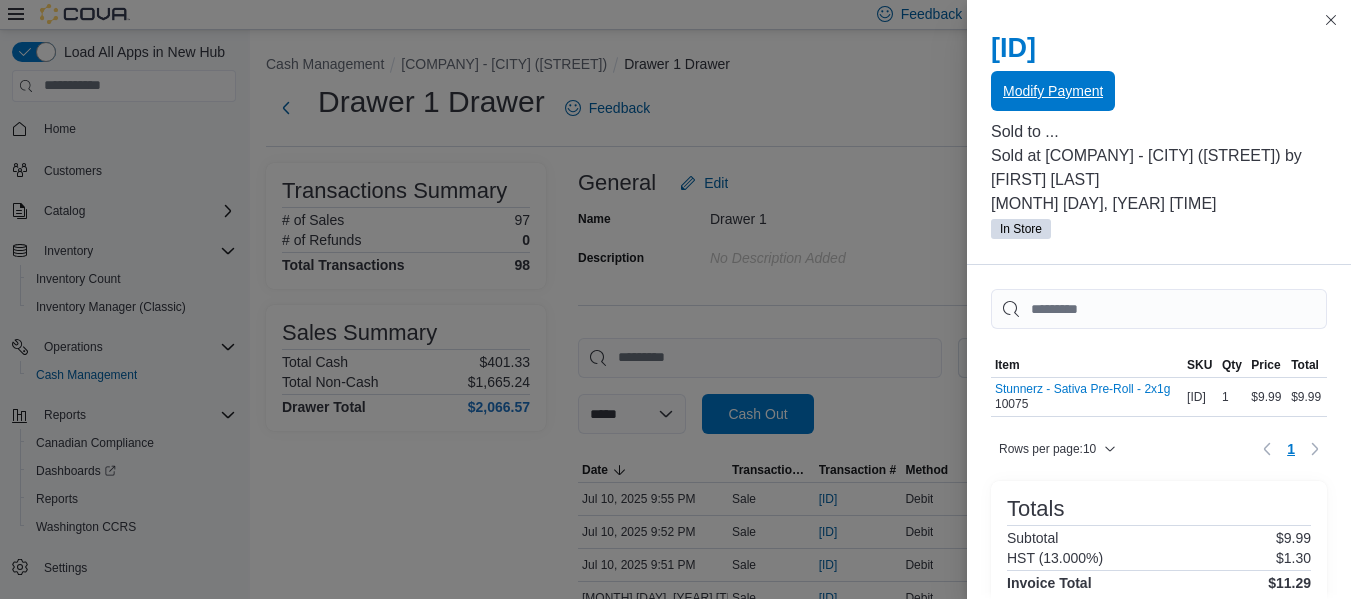 click on "Modify Payment" at bounding box center [1053, 91] 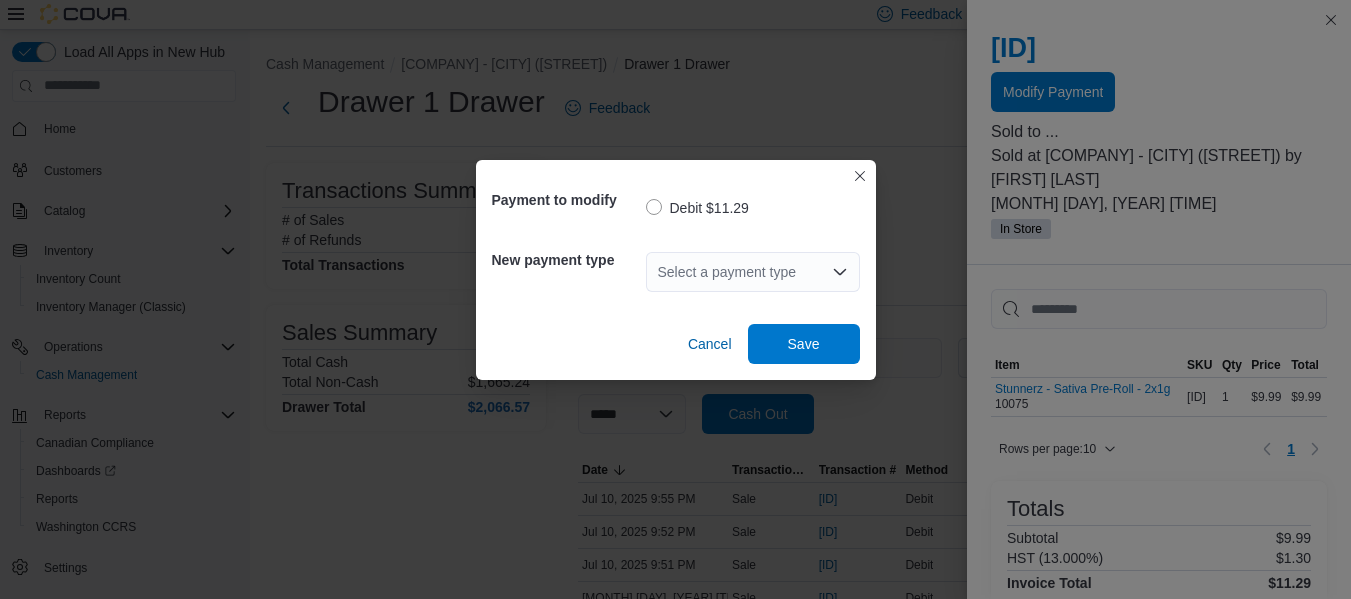click 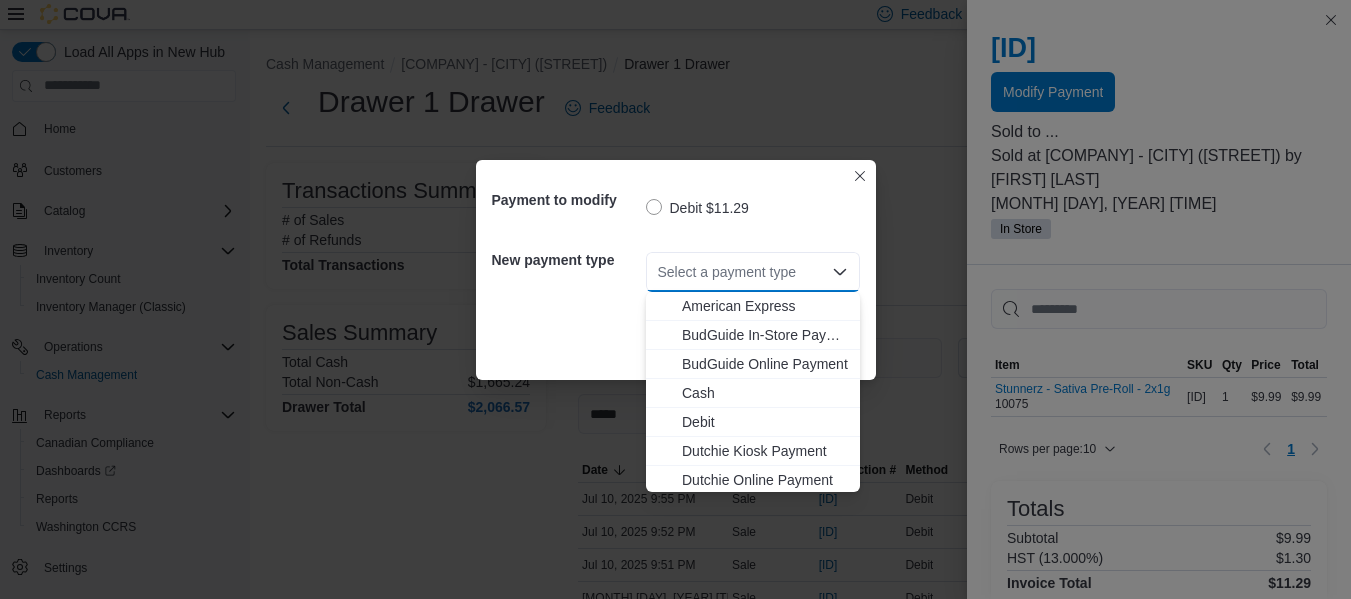 scroll, scrollTop: 206, scrollLeft: 0, axis: vertical 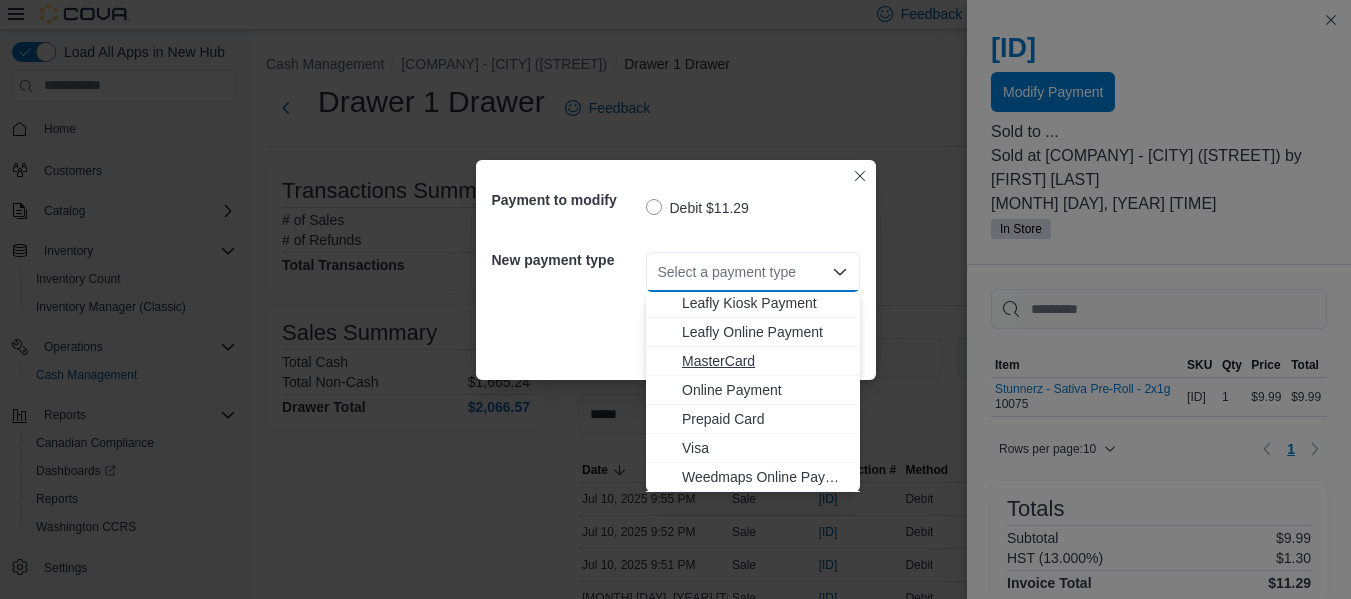 click on "MasterCard" at bounding box center (753, 361) 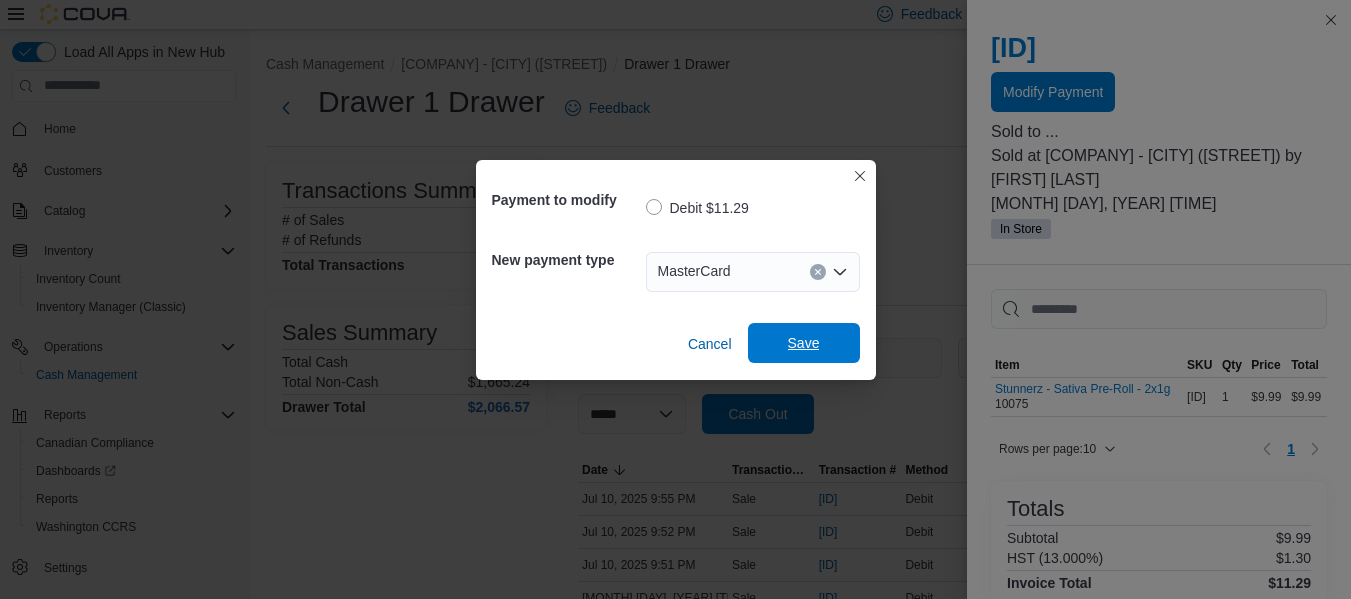 click on "Save" at bounding box center [804, 343] 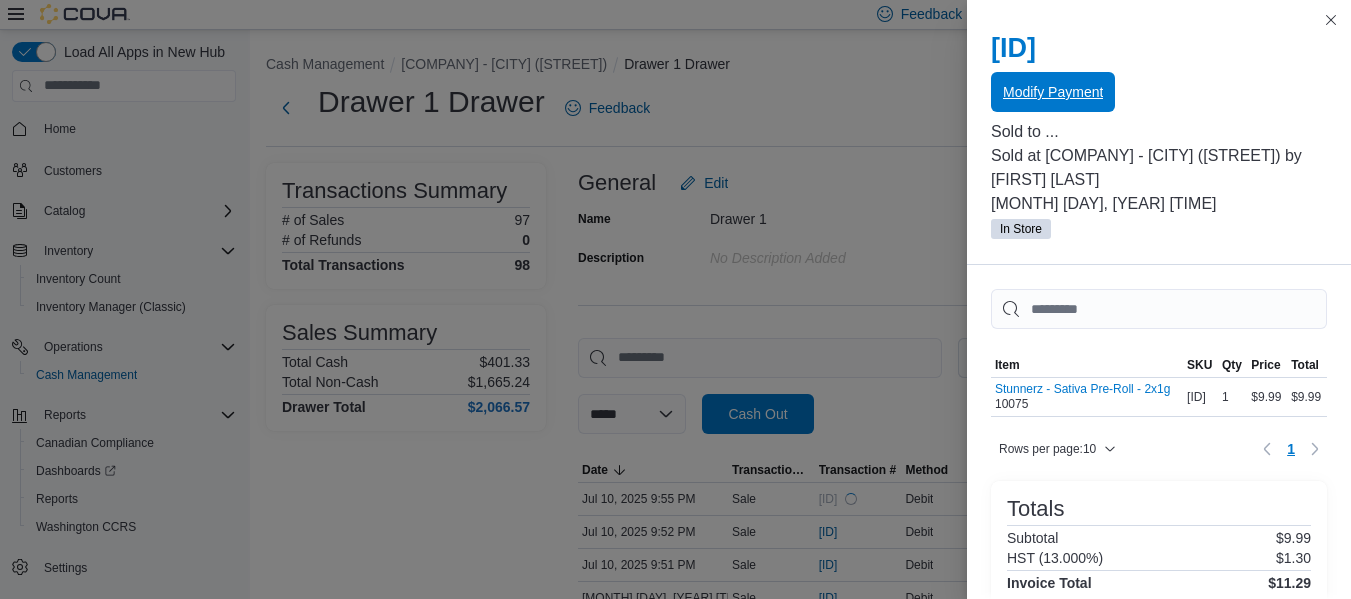 scroll, scrollTop: 0, scrollLeft: 0, axis: both 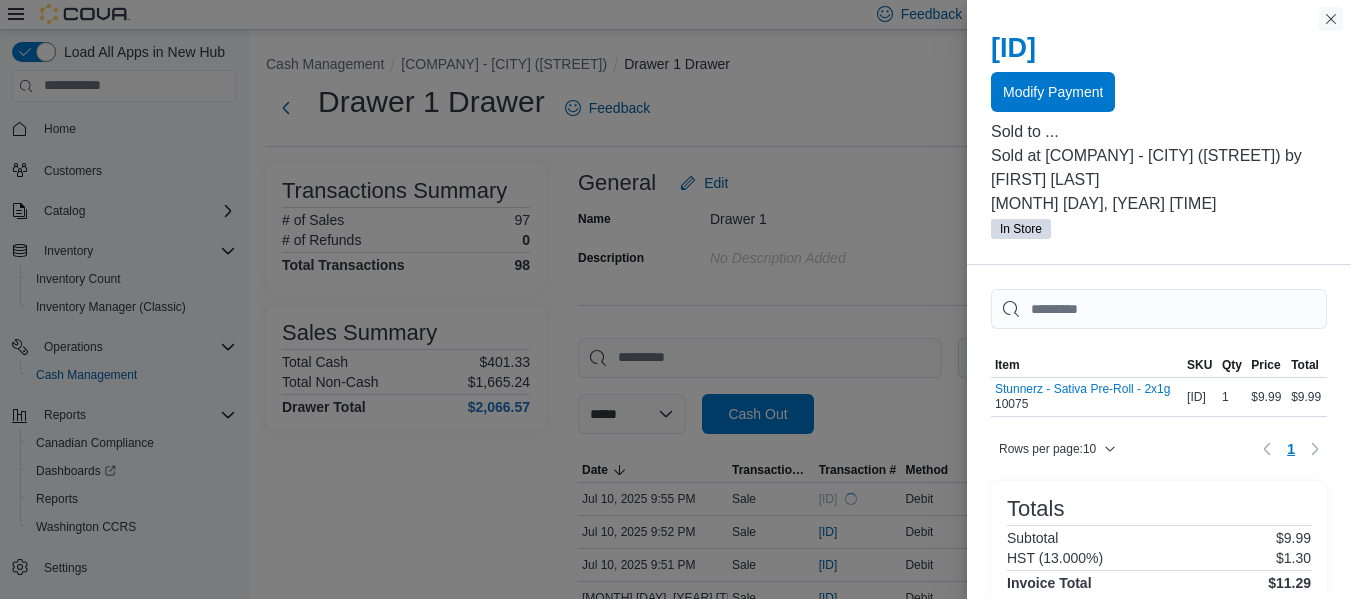 click at bounding box center (1331, 19) 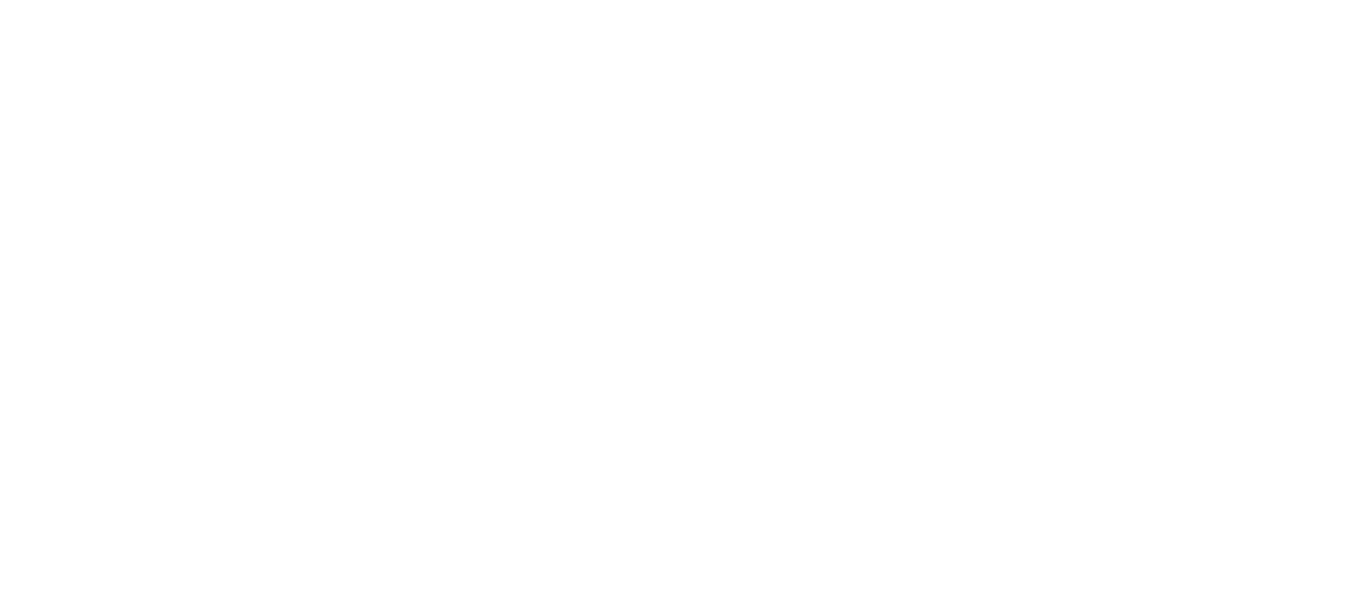 scroll, scrollTop: 0, scrollLeft: 0, axis: both 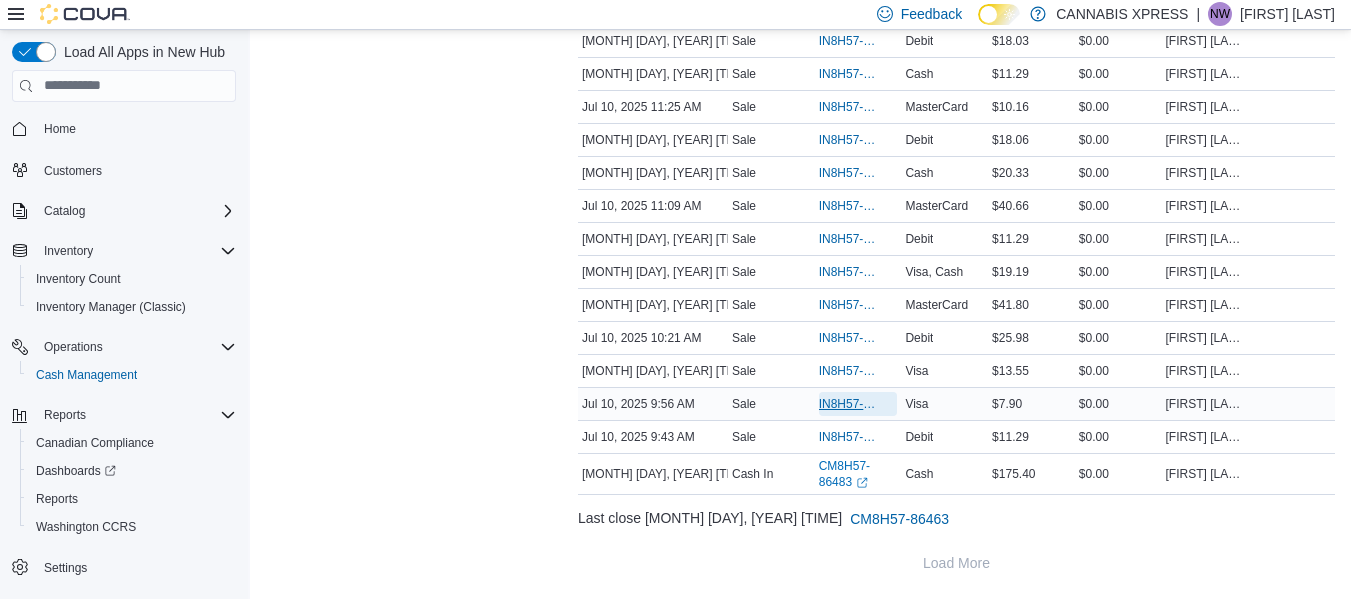 click on "IN8H57-700291" at bounding box center [848, 404] 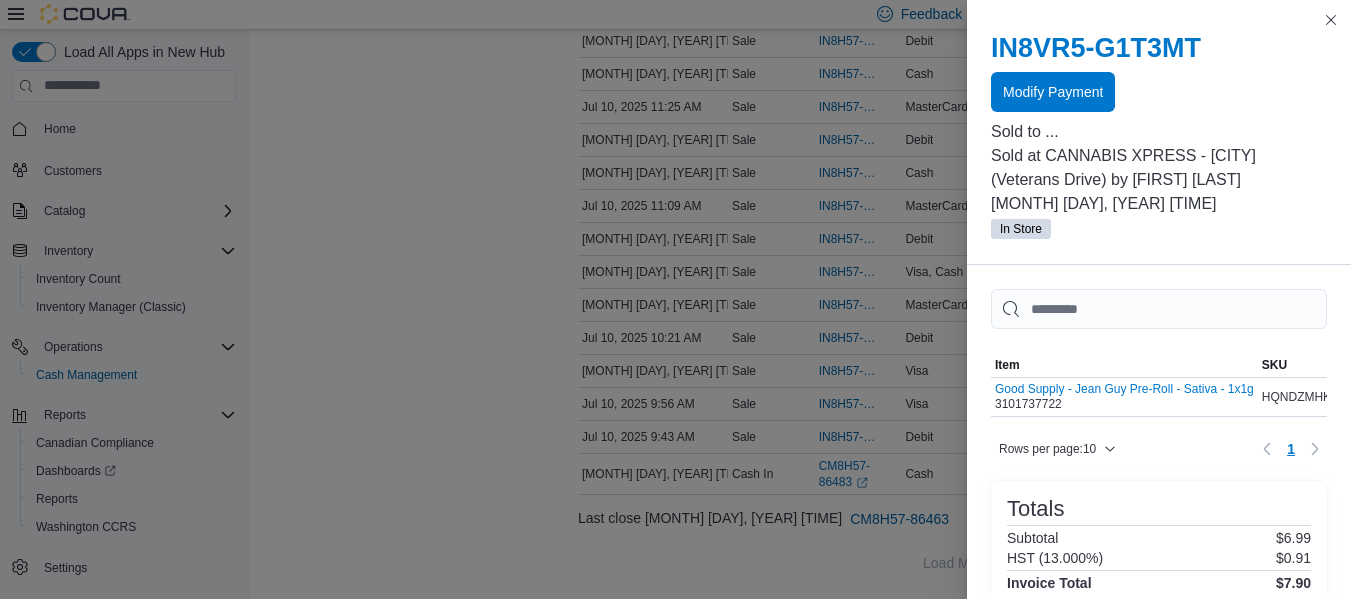 click at bounding box center [1159, 116] 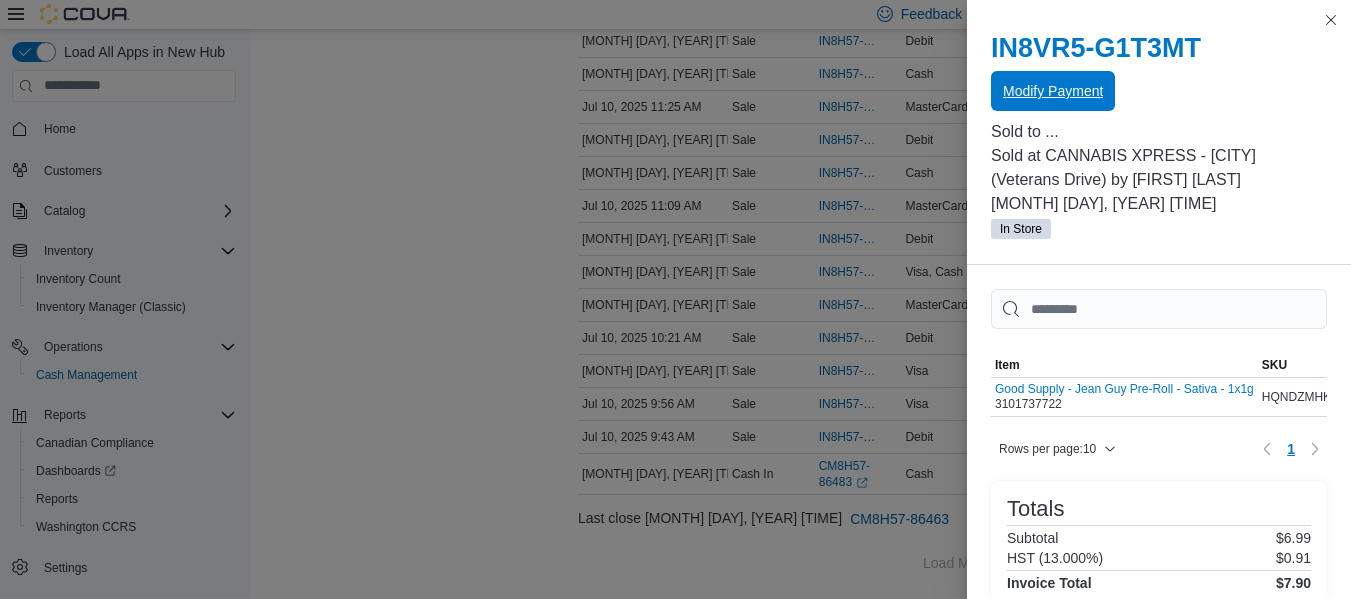 click on "Modify Payment" at bounding box center [1053, 91] 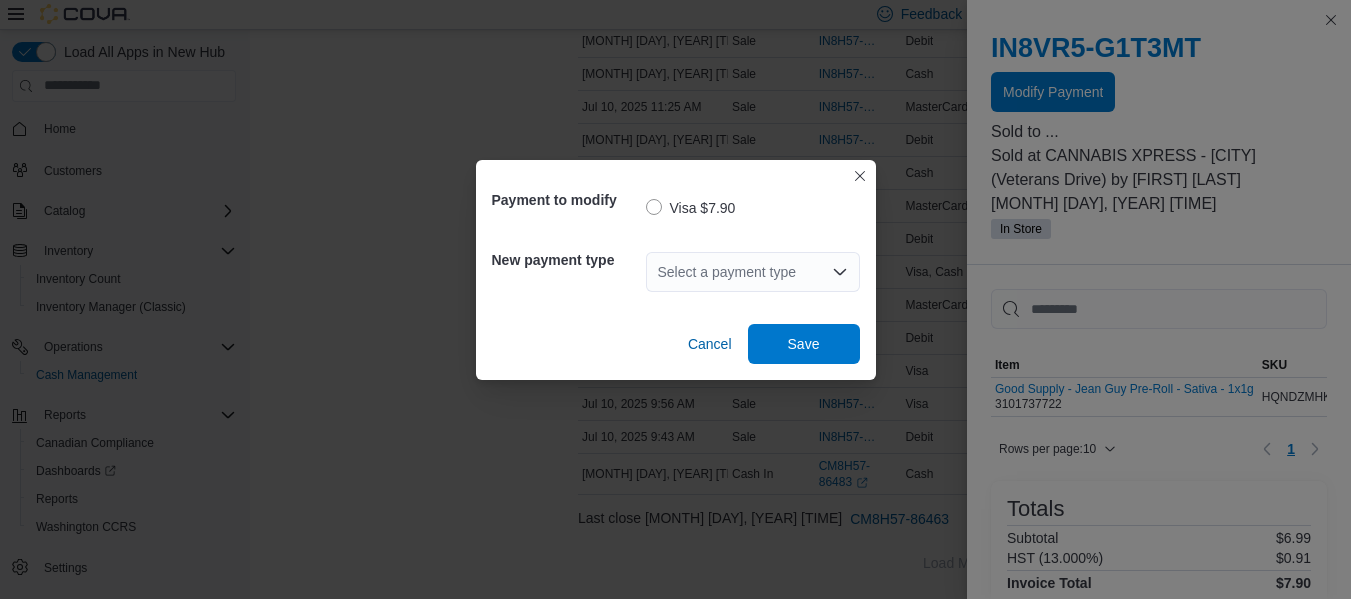 click 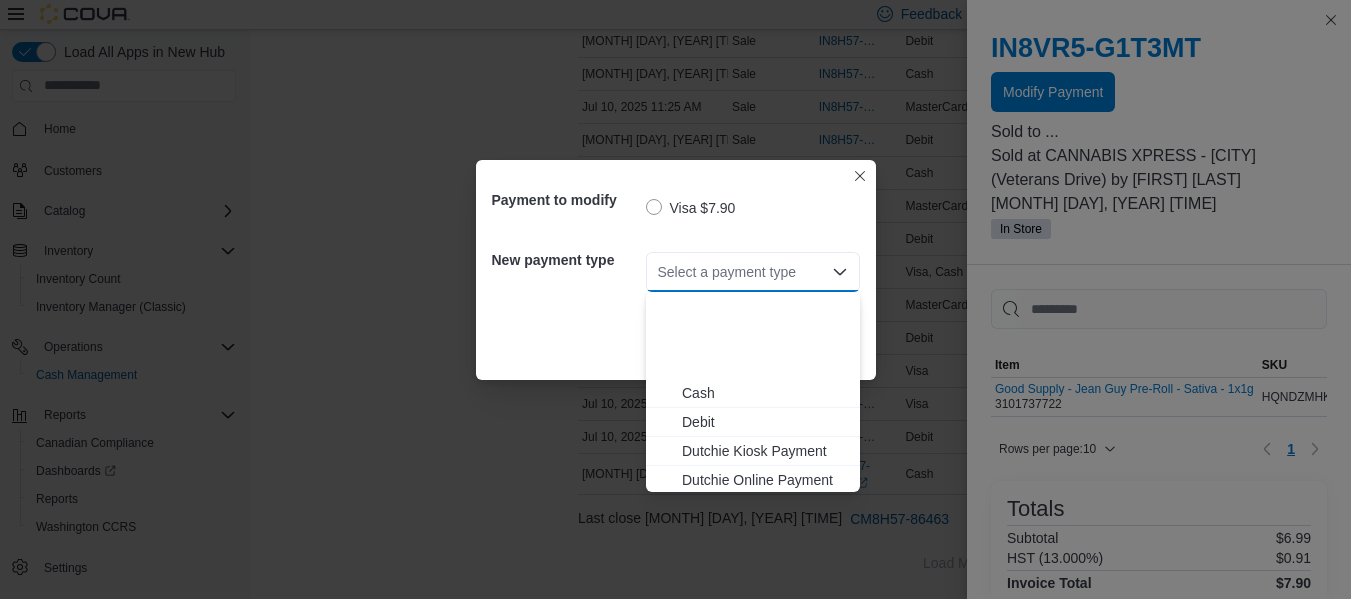scroll, scrollTop: 206, scrollLeft: 0, axis: vertical 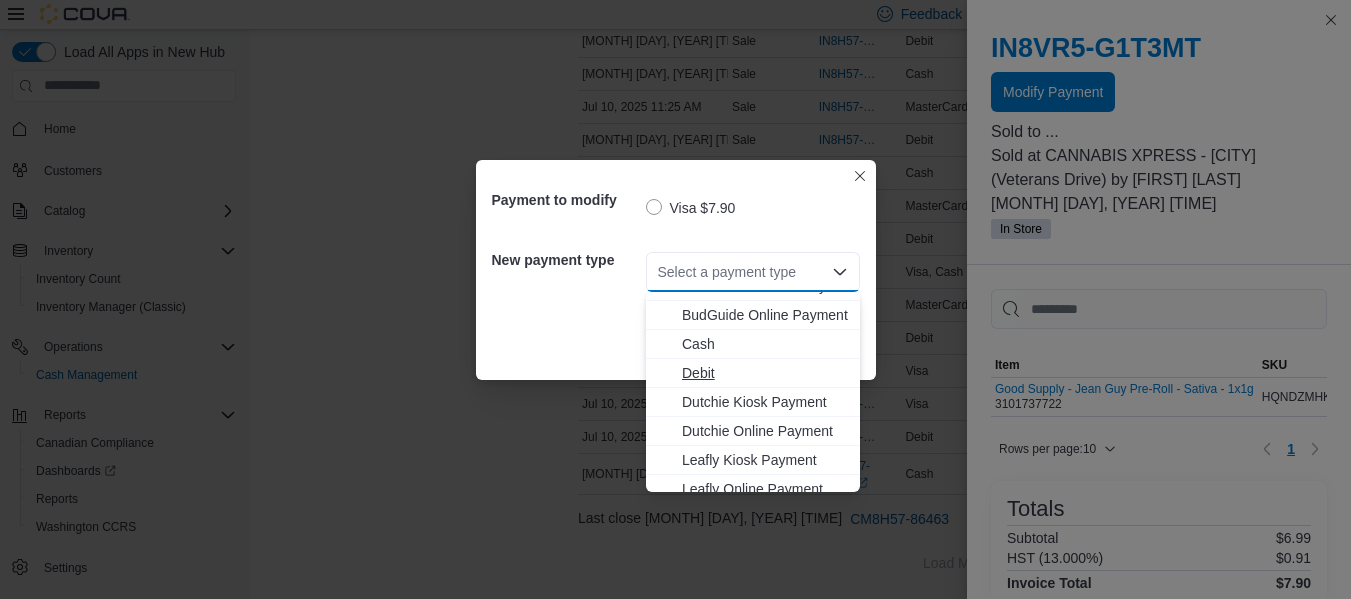 click on "Debit" at bounding box center (765, 373) 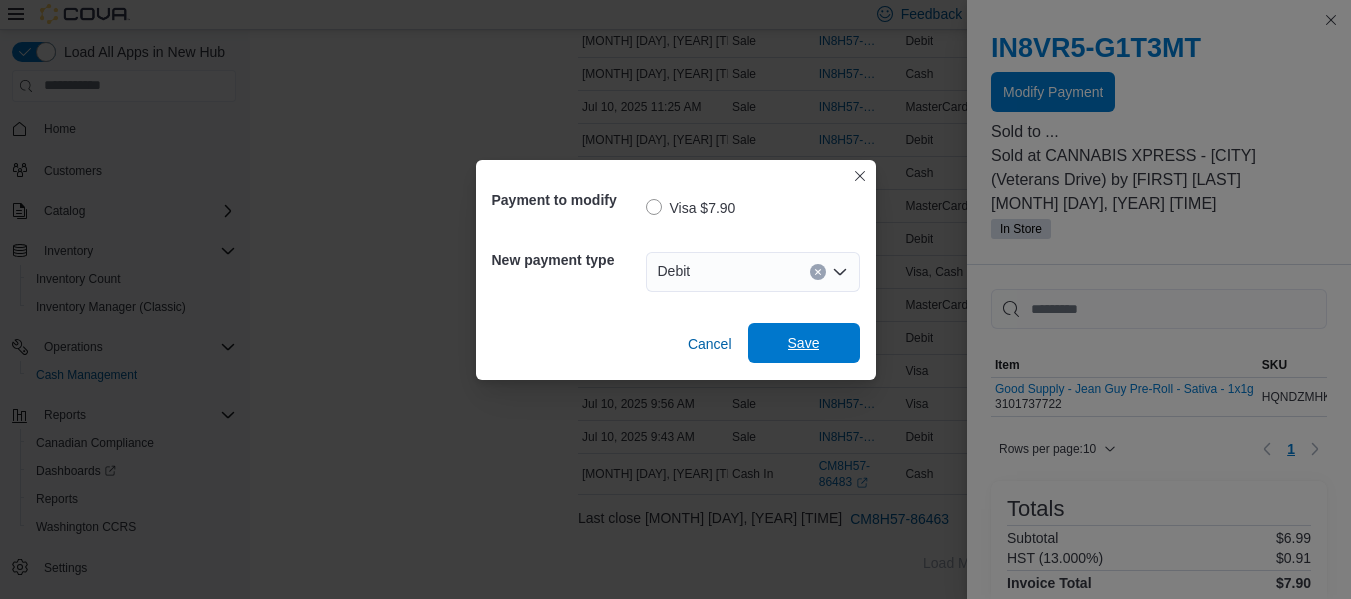 click on "Save" at bounding box center [804, 343] 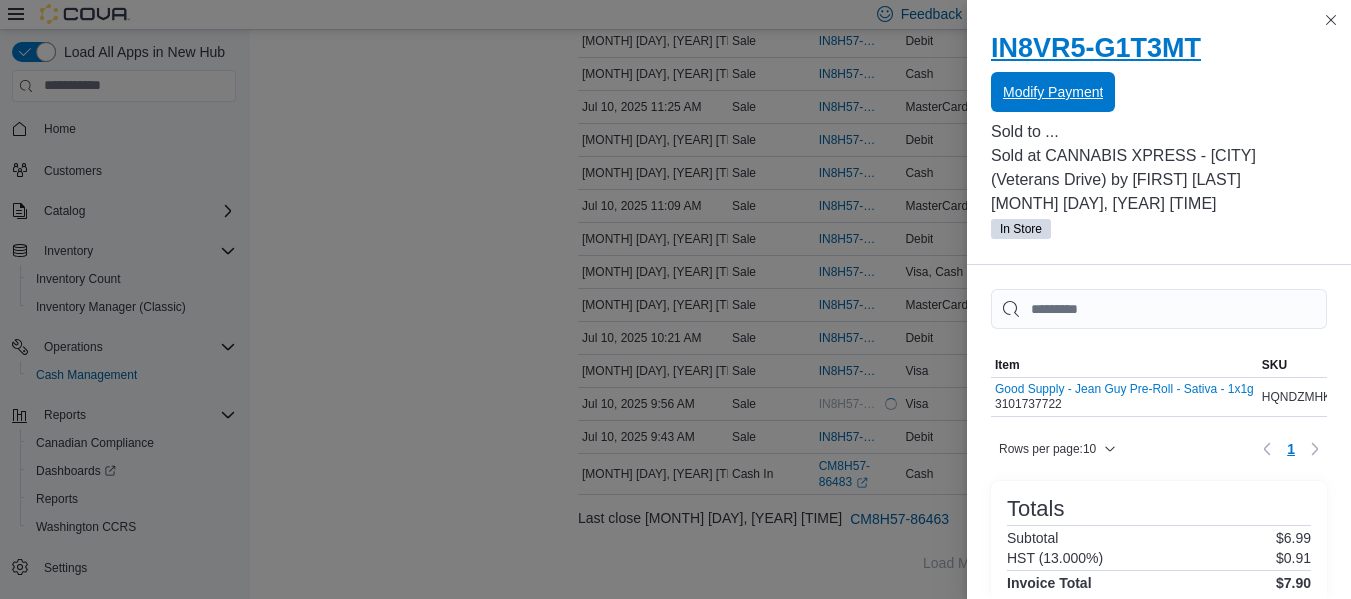 scroll, scrollTop: 0, scrollLeft: 0, axis: both 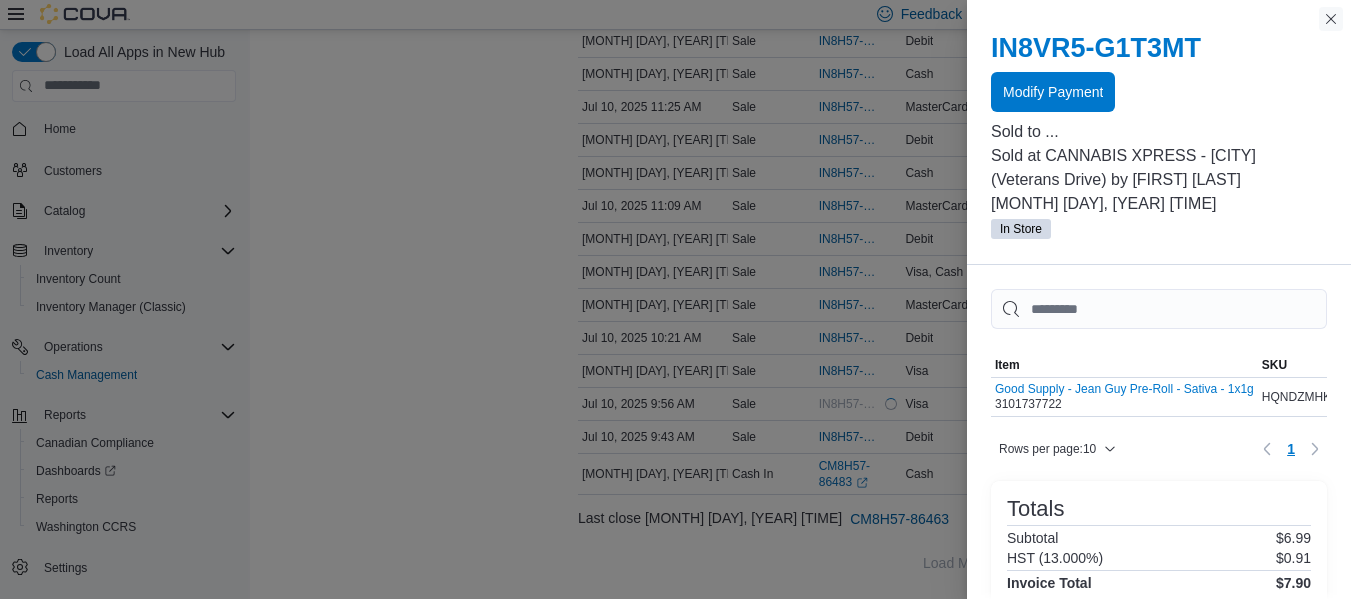 click at bounding box center [1331, 19] 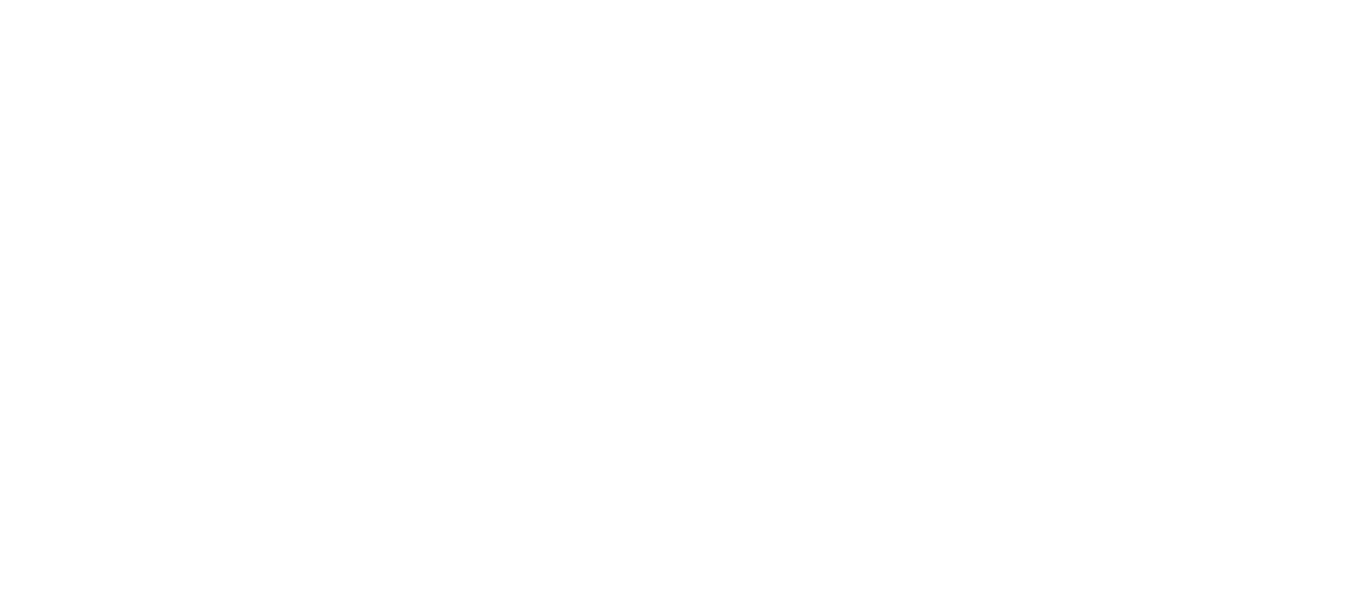 scroll, scrollTop: 0, scrollLeft: 0, axis: both 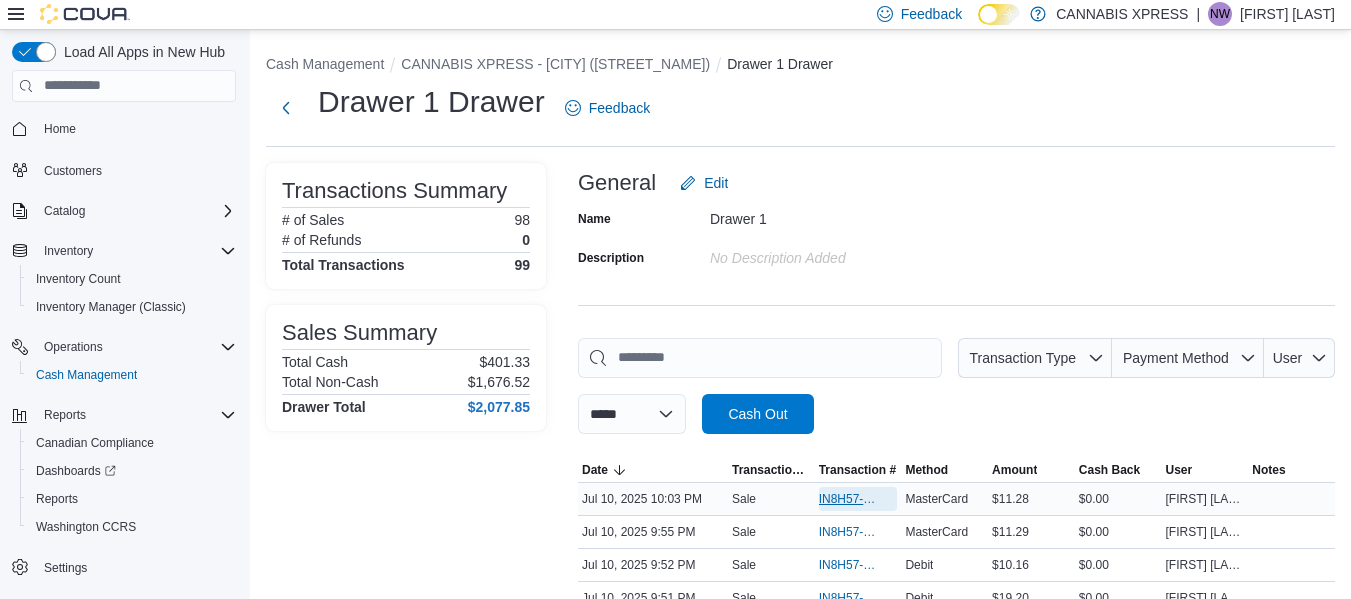 click on "[ID]" at bounding box center (848, 499) 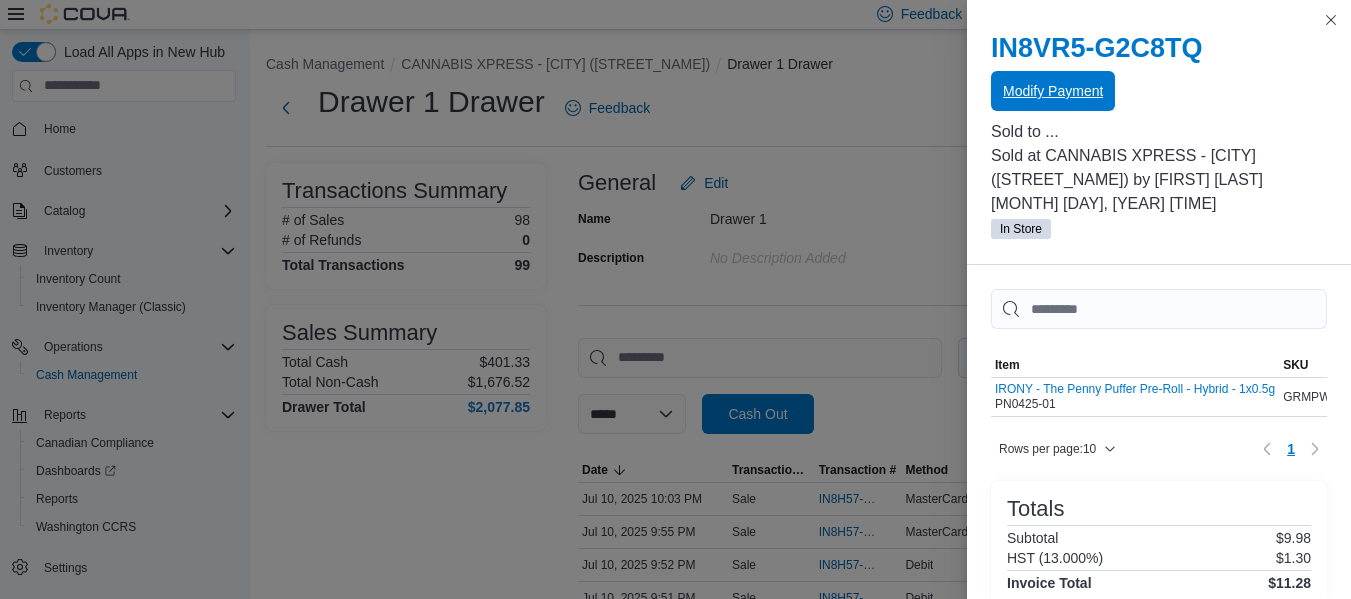 click on "Modify Payment" at bounding box center (1053, 91) 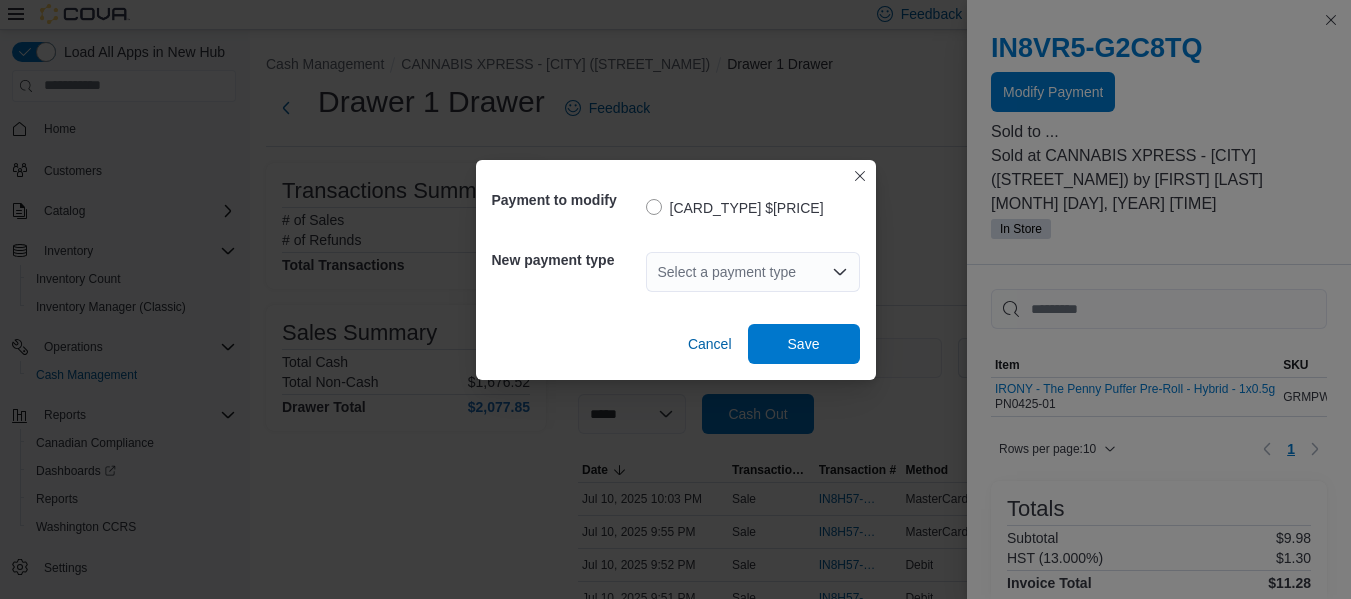 click on "Select a payment type" at bounding box center [753, 272] 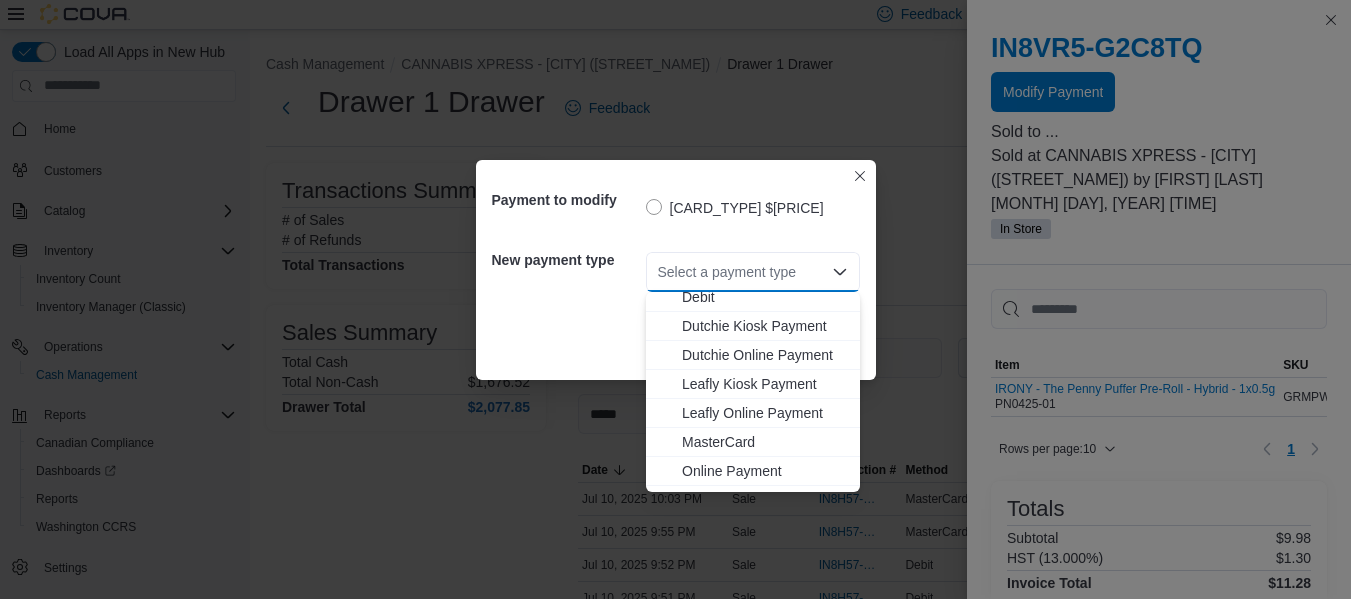 scroll, scrollTop: 206, scrollLeft: 0, axis: vertical 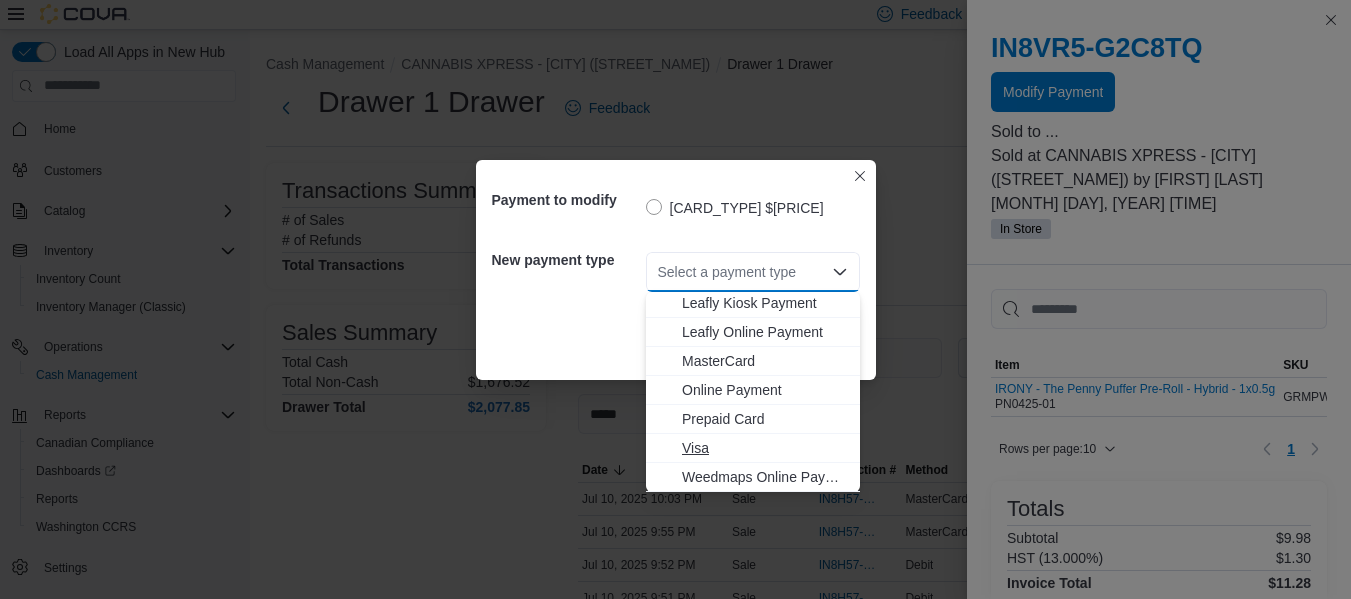 click on "Visa" at bounding box center (765, 448) 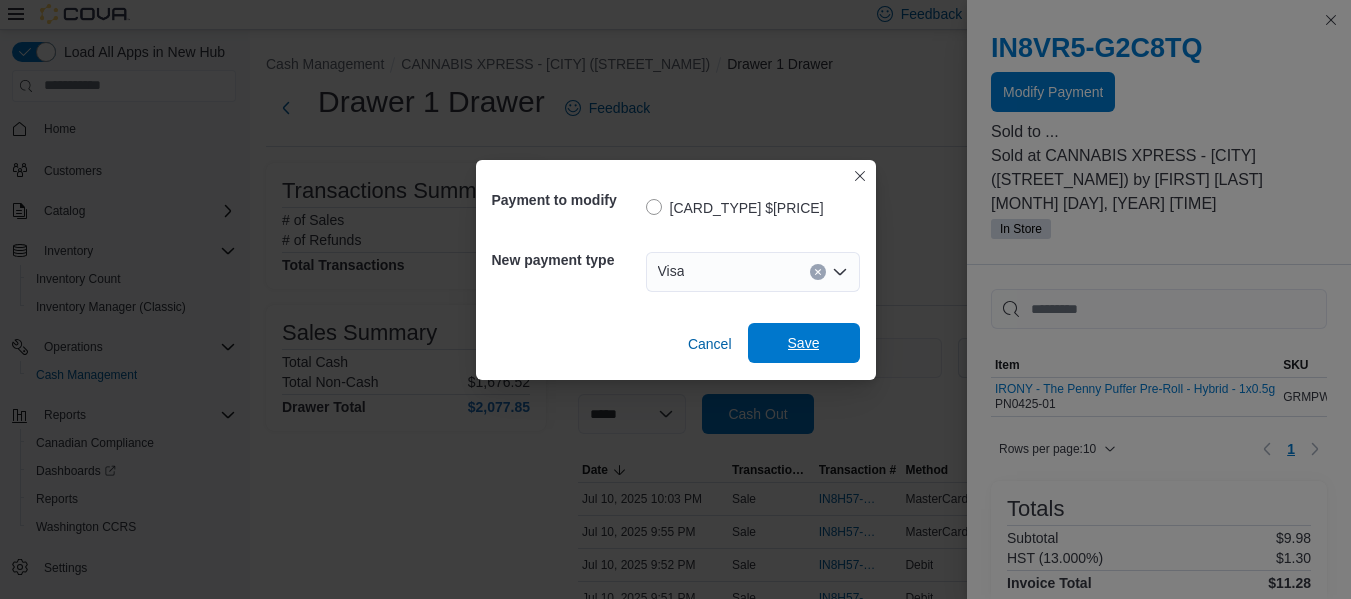 click on "Save" at bounding box center (804, 343) 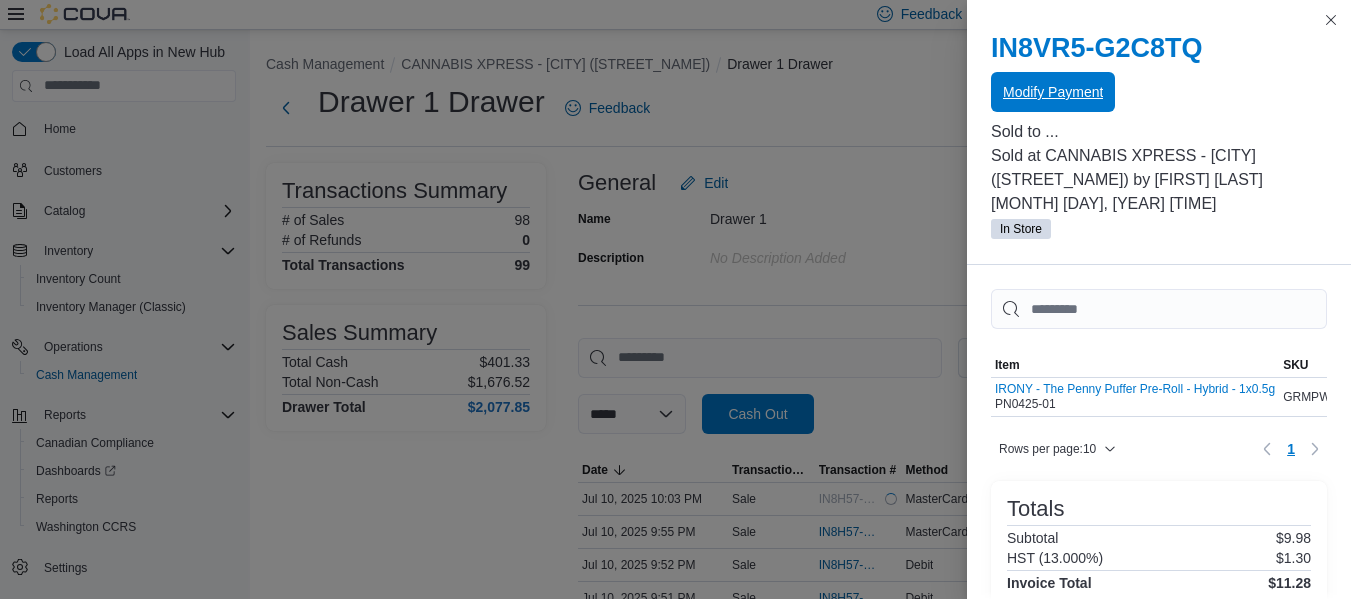 scroll, scrollTop: 0, scrollLeft: 0, axis: both 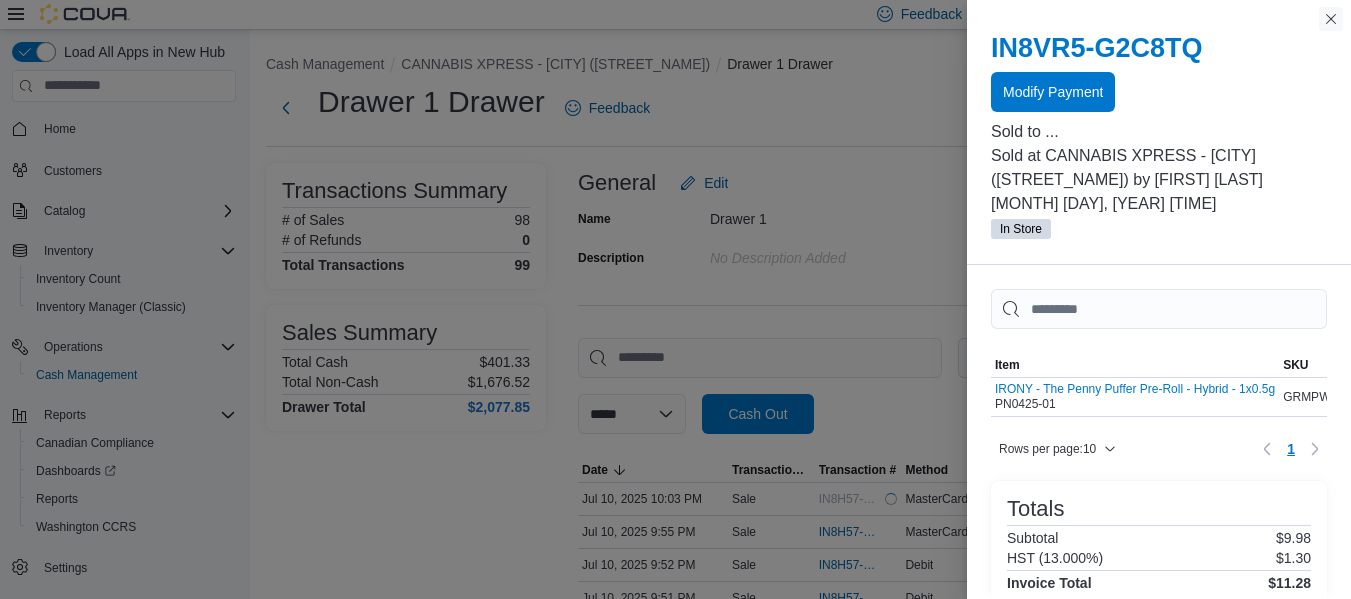 click at bounding box center [1331, 19] 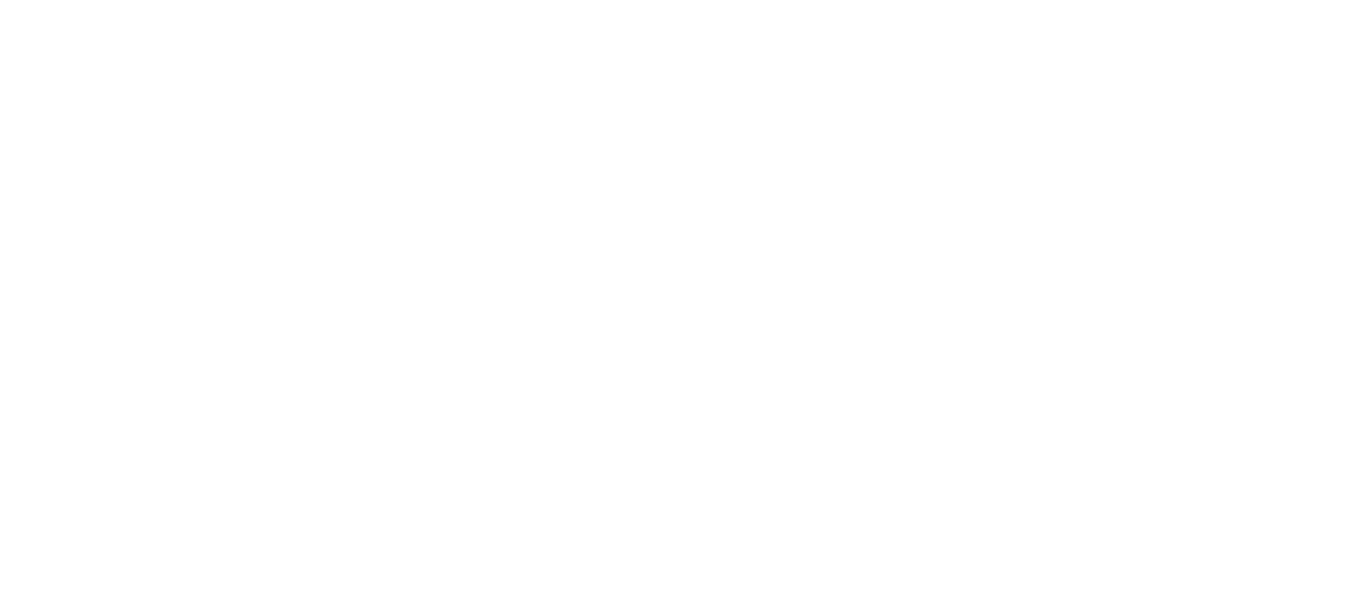 scroll, scrollTop: 0, scrollLeft: 0, axis: both 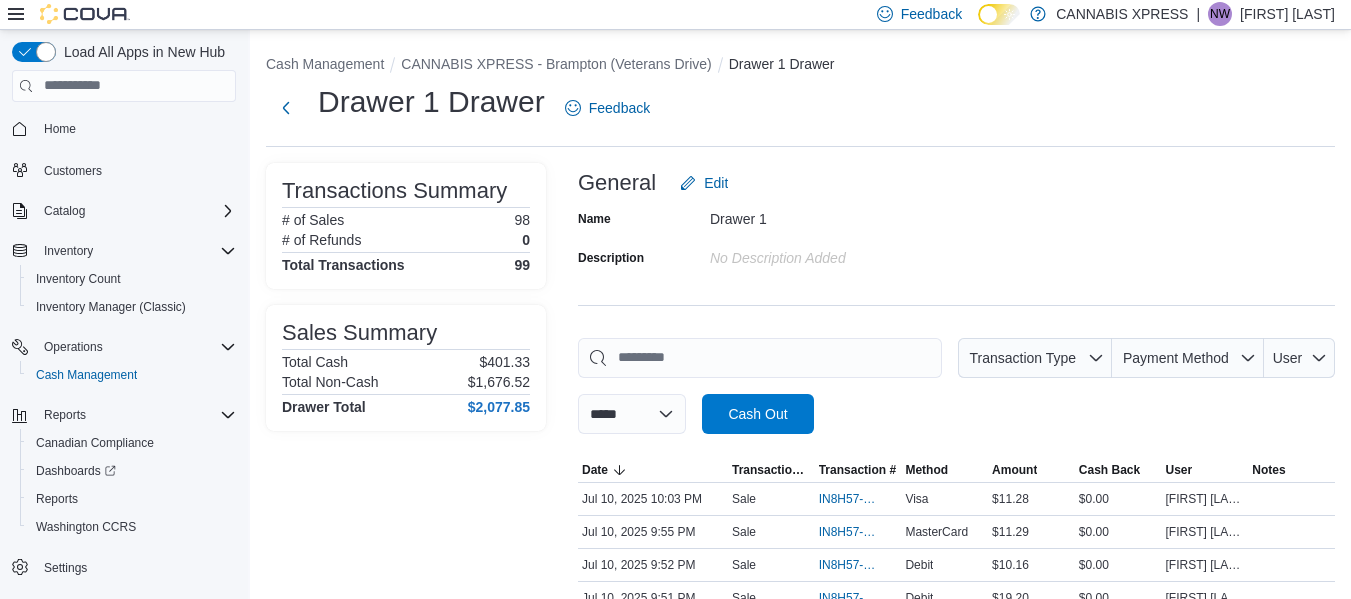 click at bounding box center (800, 146) 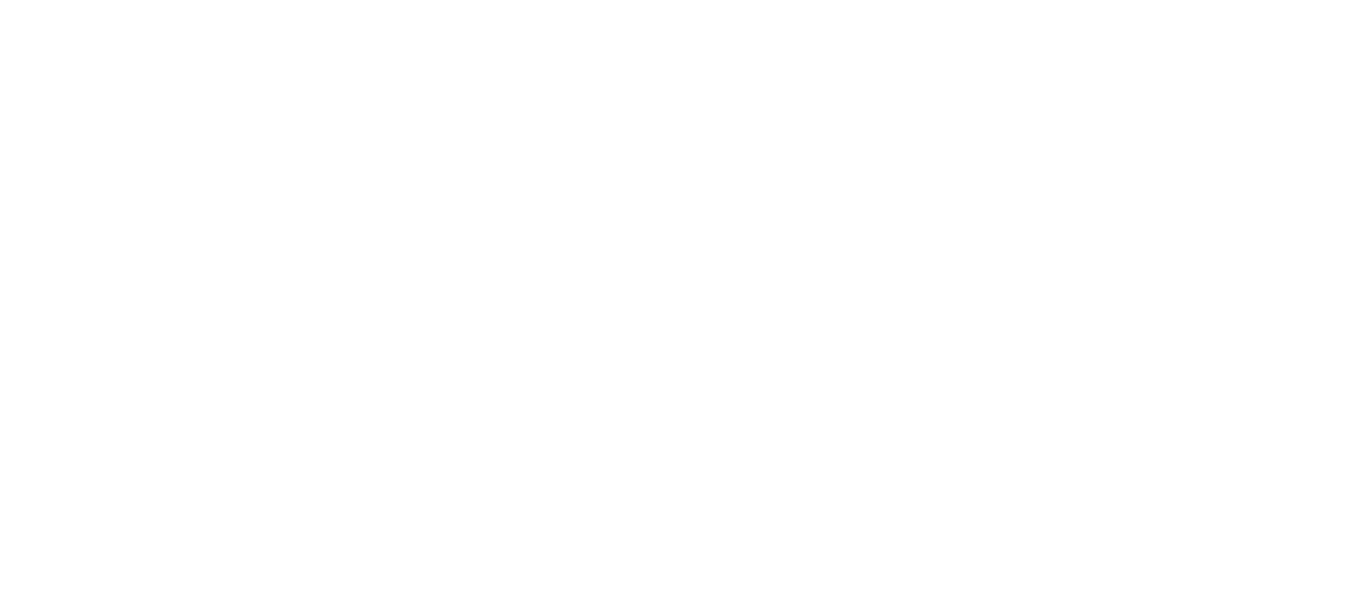 scroll, scrollTop: 0, scrollLeft: 0, axis: both 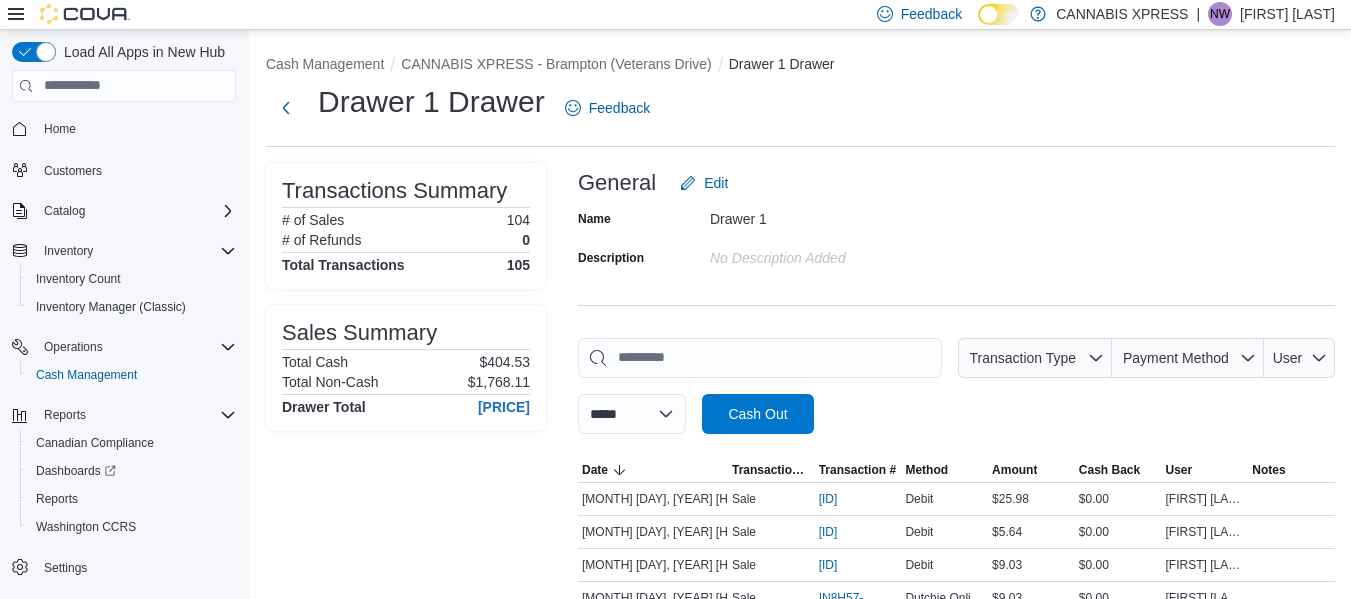 click on "Drawer 1 Drawer Feedback" at bounding box center [800, 108] 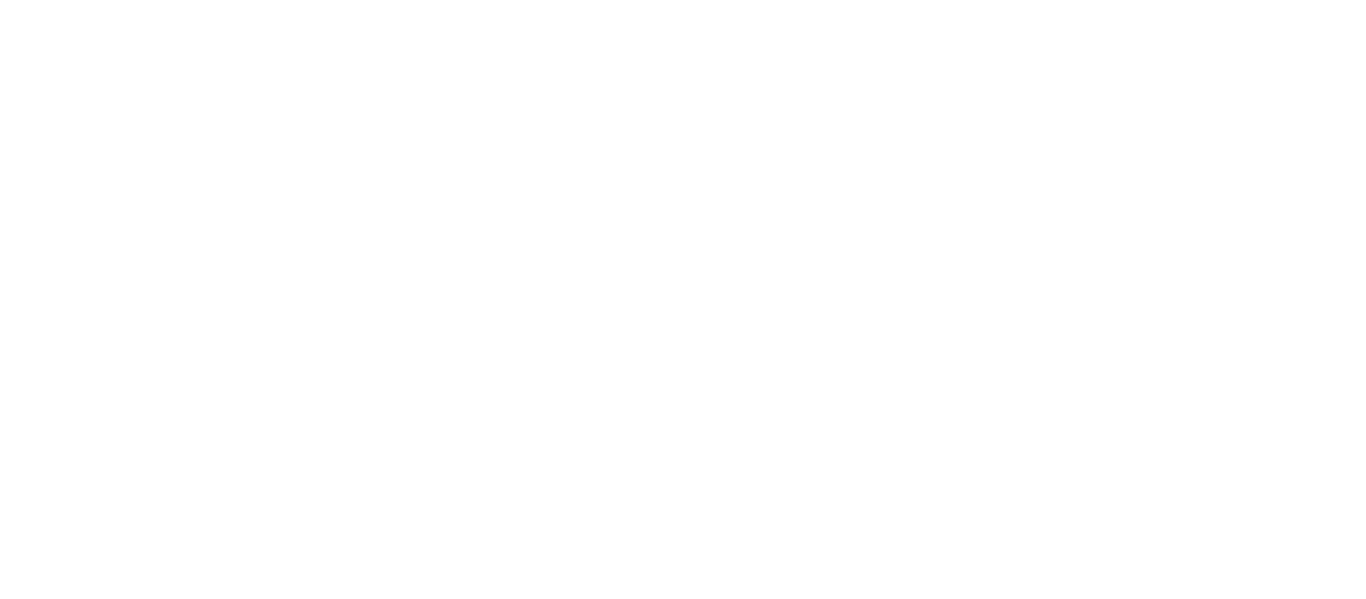 scroll, scrollTop: 0, scrollLeft: 0, axis: both 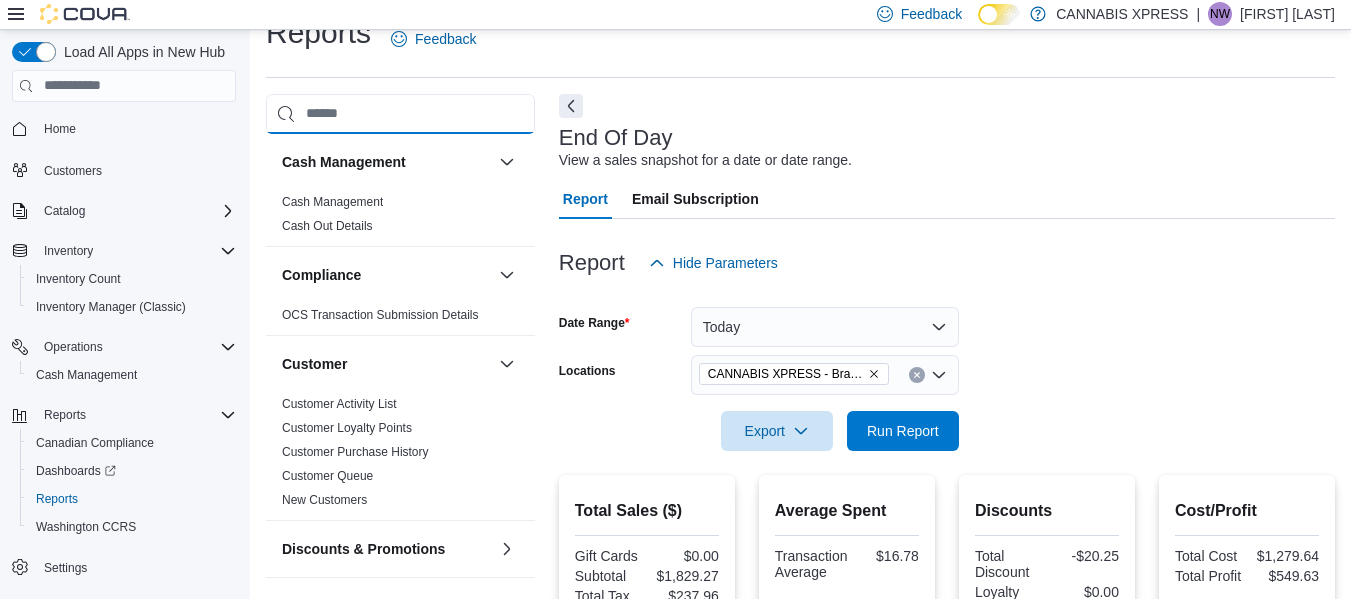 drag, startPoint x: 343, startPoint y: 127, endPoint x: 698, endPoint y: 299, distance: 394.47305 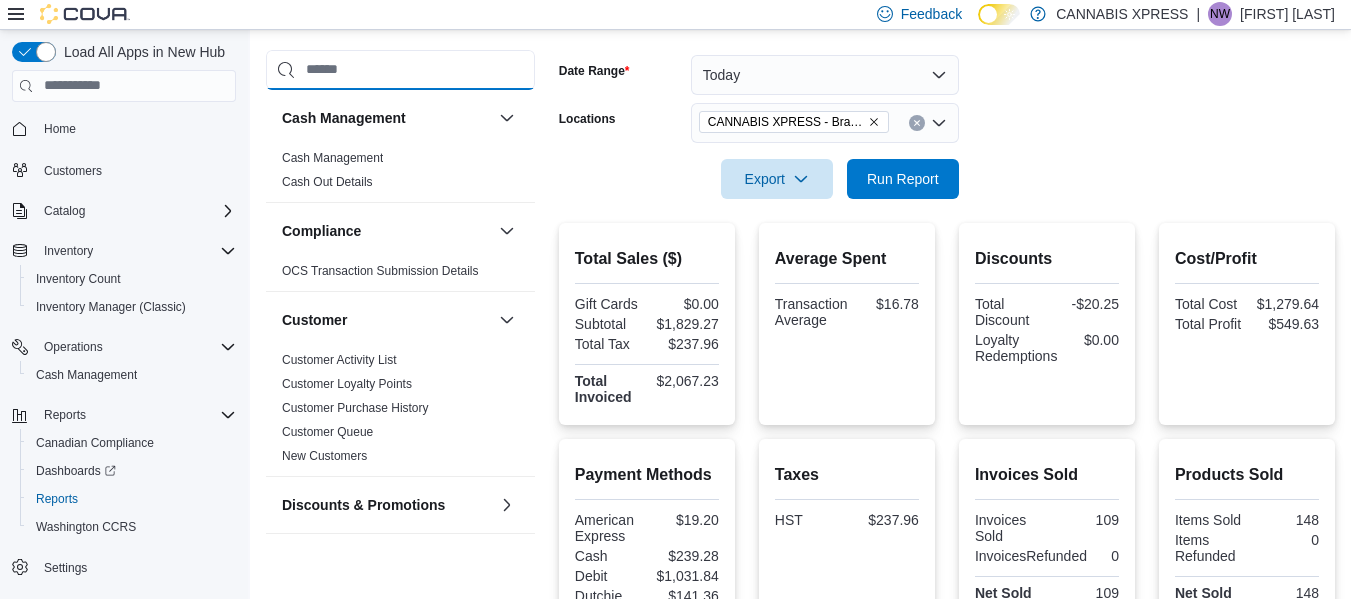 scroll, scrollTop: 310, scrollLeft: 0, axis: vertical 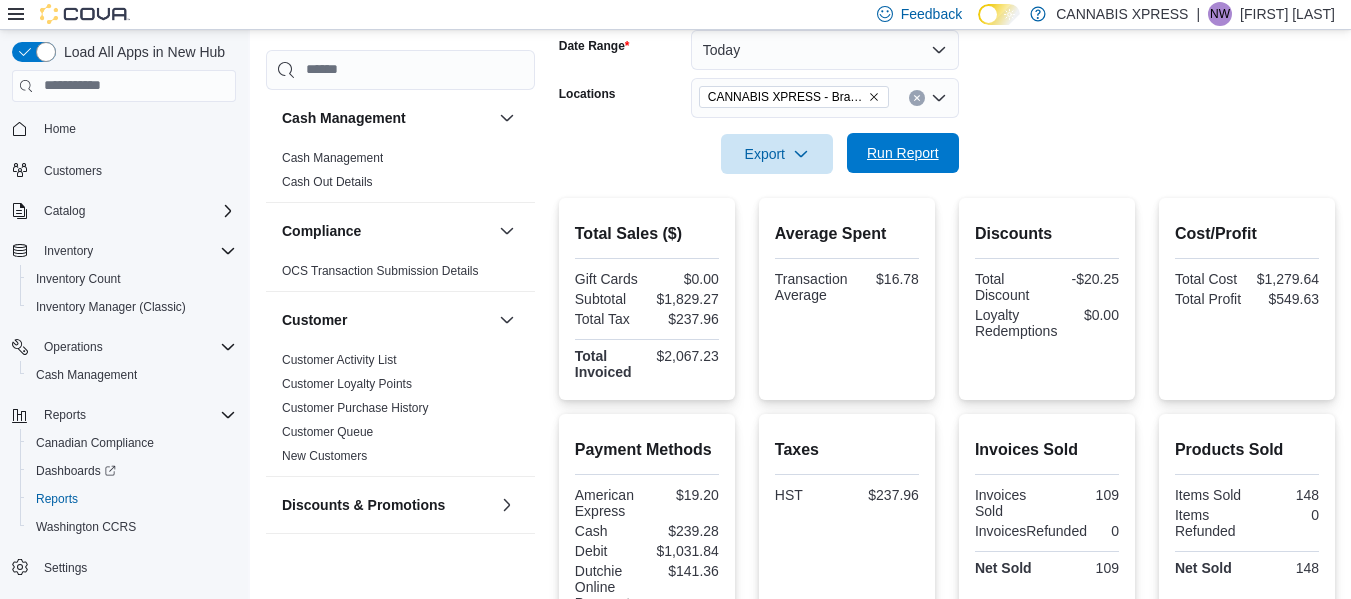 click on "Run Report" at bounding box center (903, 153) 